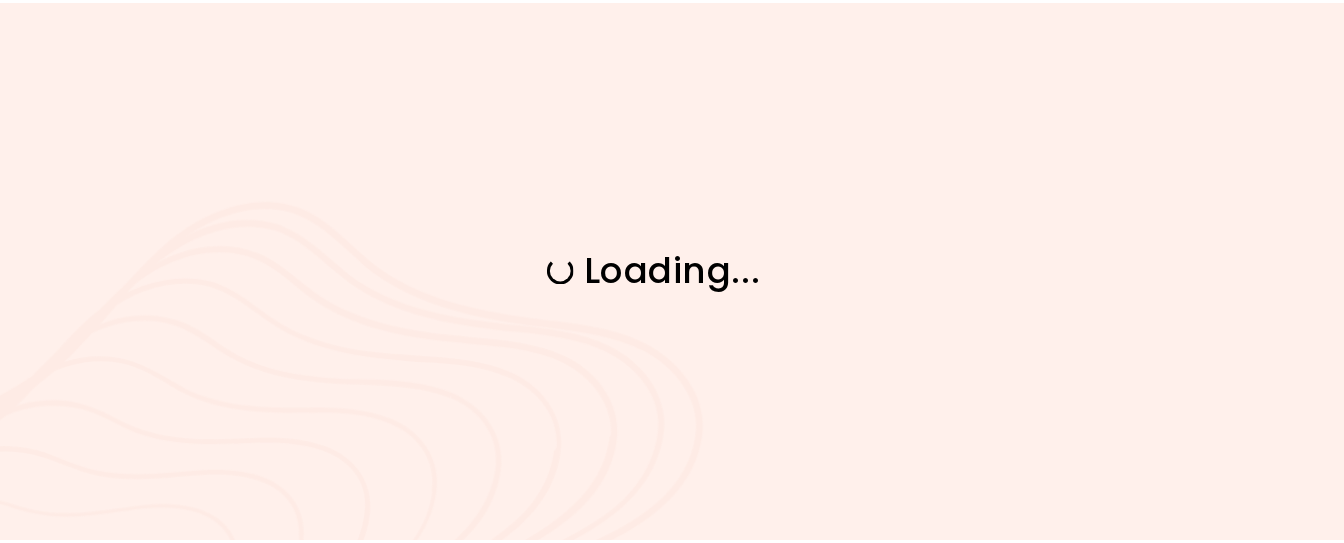 scroll, scrollTop: 0, scrollLeft: 0, axis: both 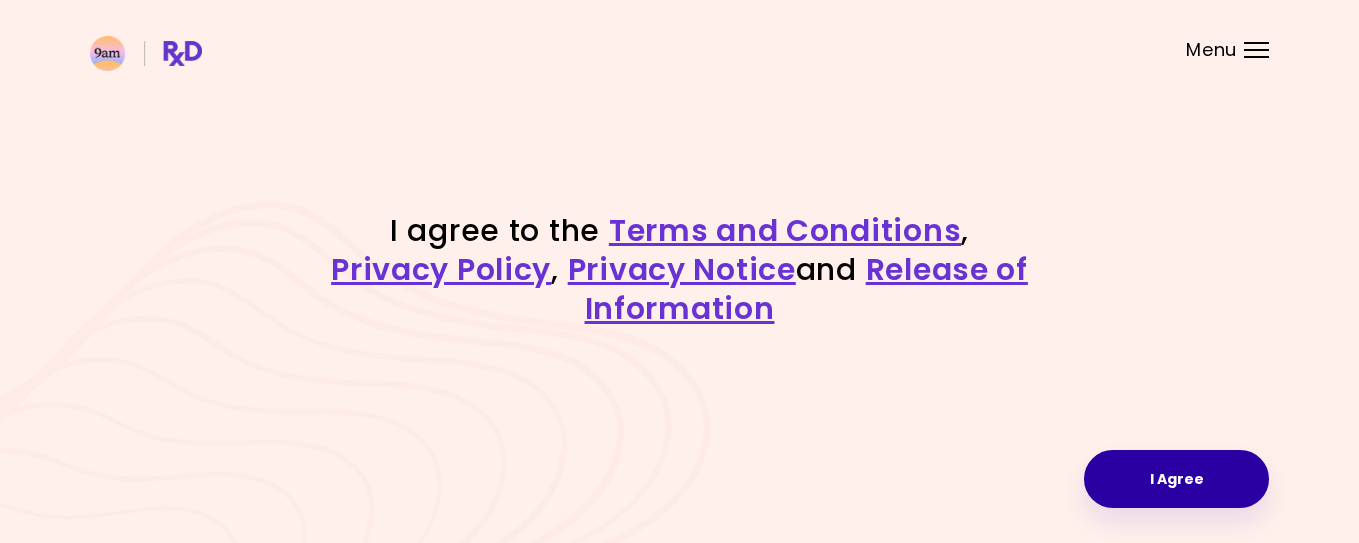 click on "I Agree" at bounding box center (1176, 479) 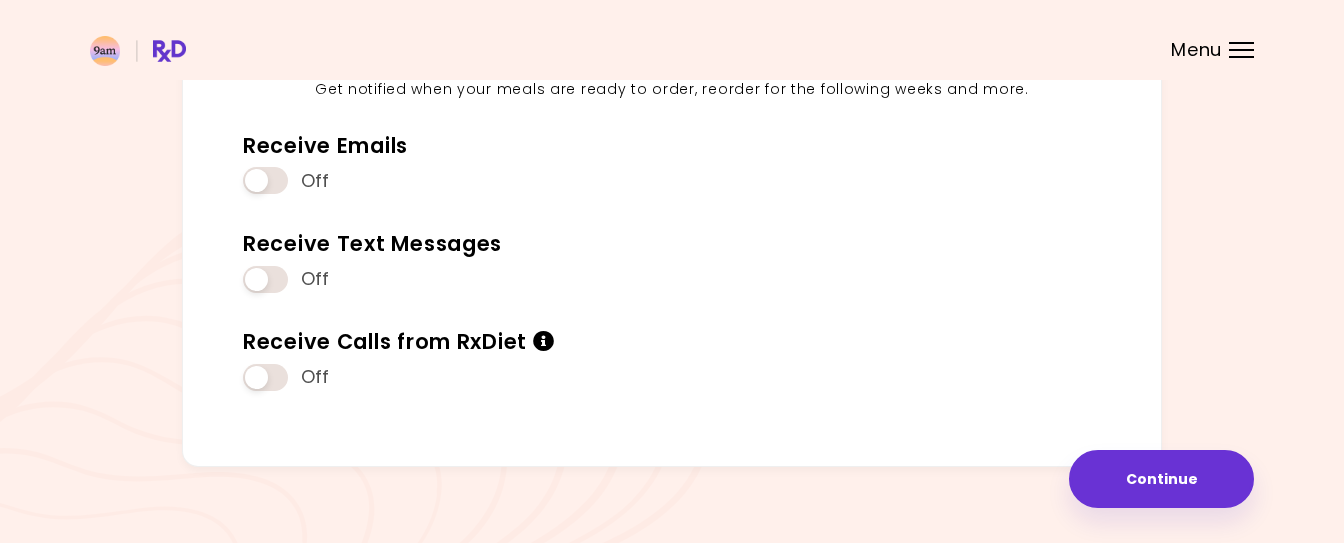 scroll, scrollTop: 0, scrollLeft: 0, axis: both 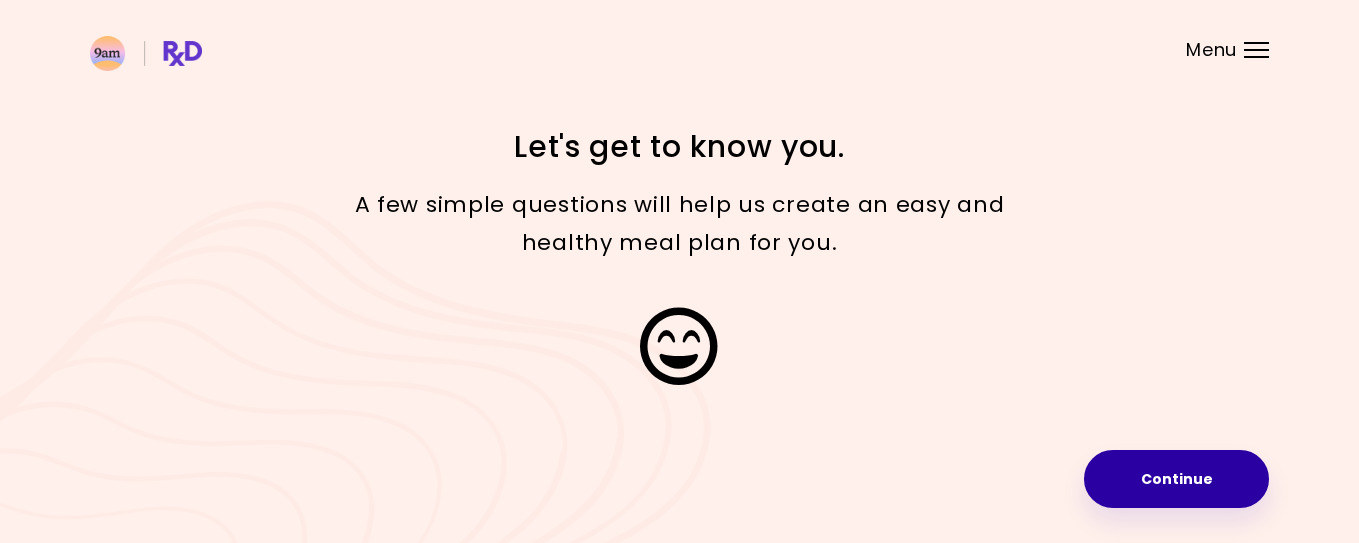 click on "Continue" at bounding box center [1176, 479] 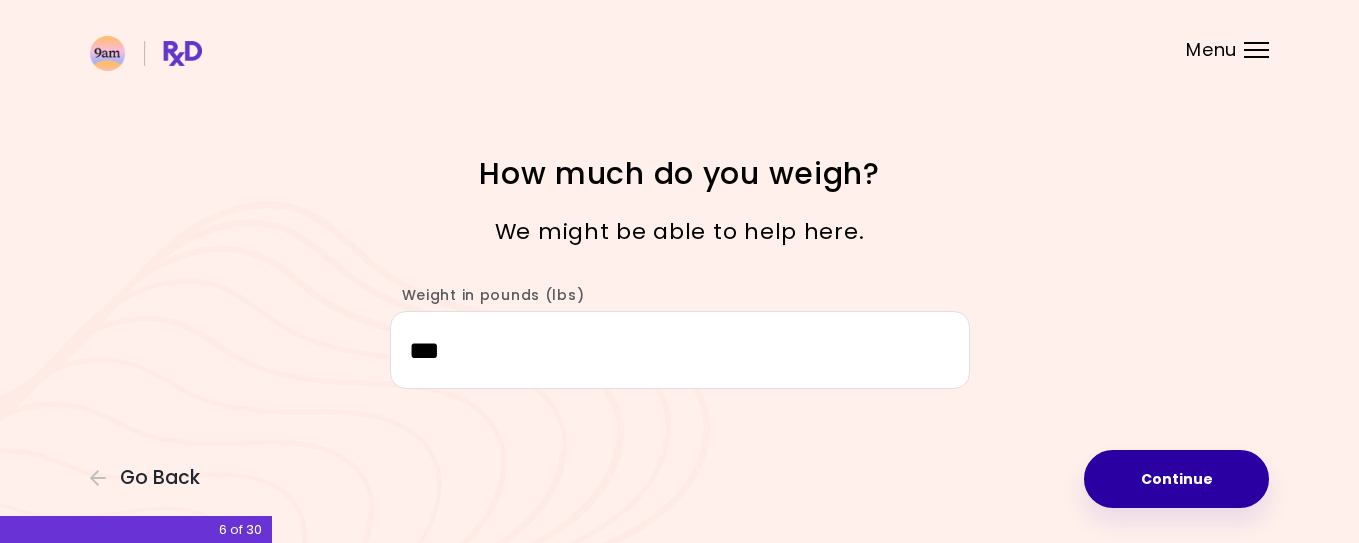 click on "Continue" at bounding box center [1176, 479] 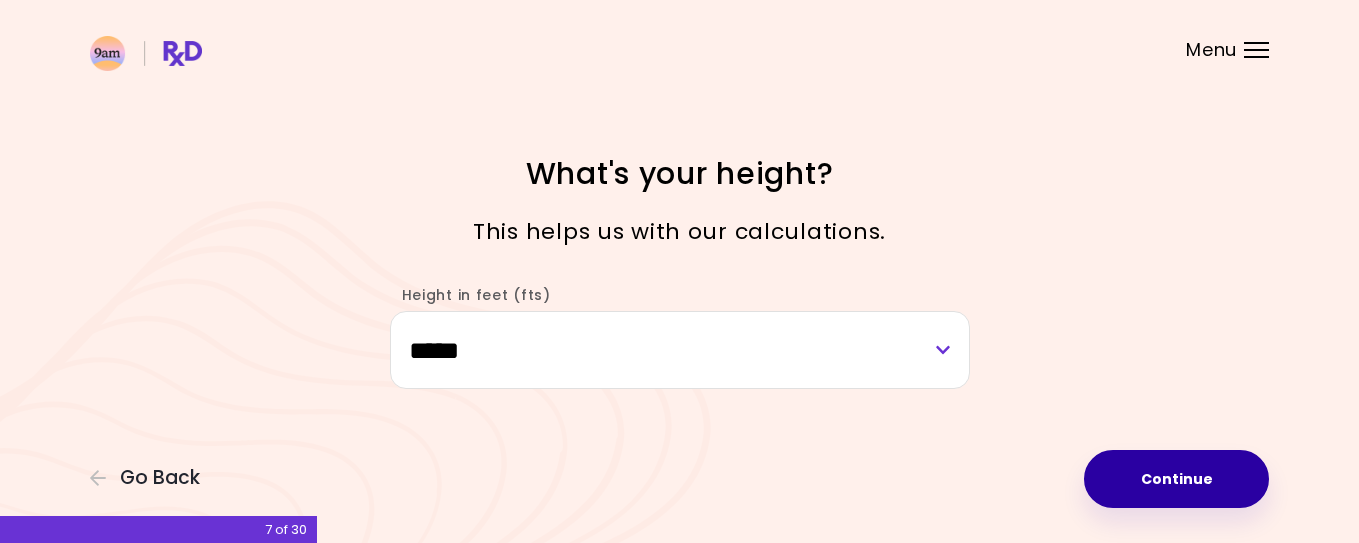 click on "Continue" at bounding box center [1176, 479] 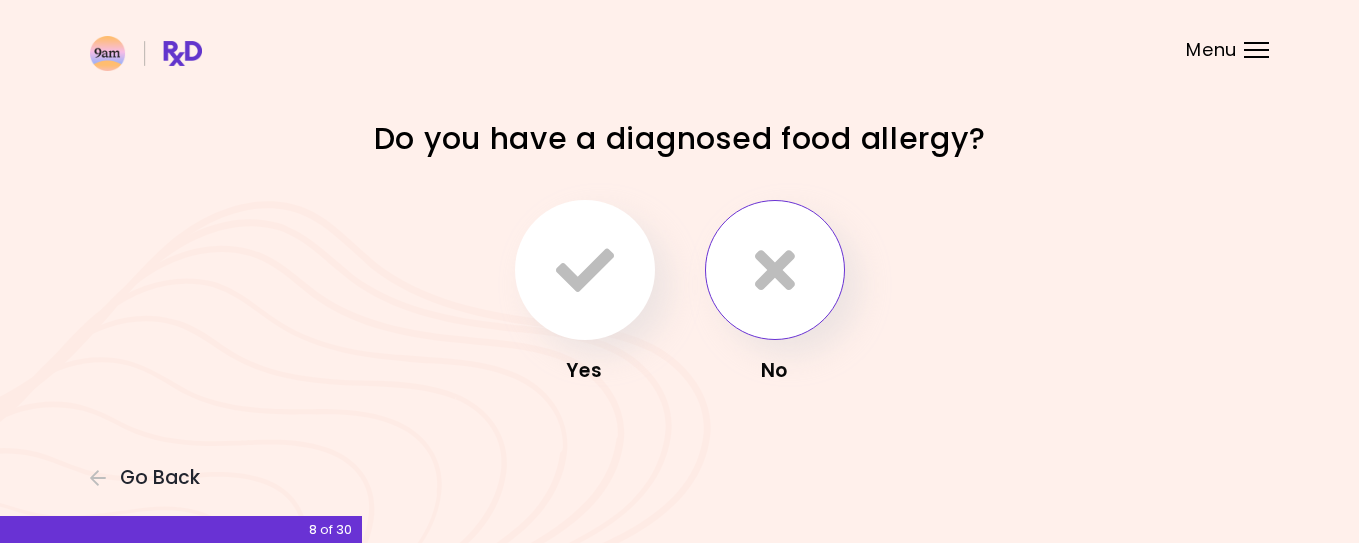 click at bounding box center (775, 270) 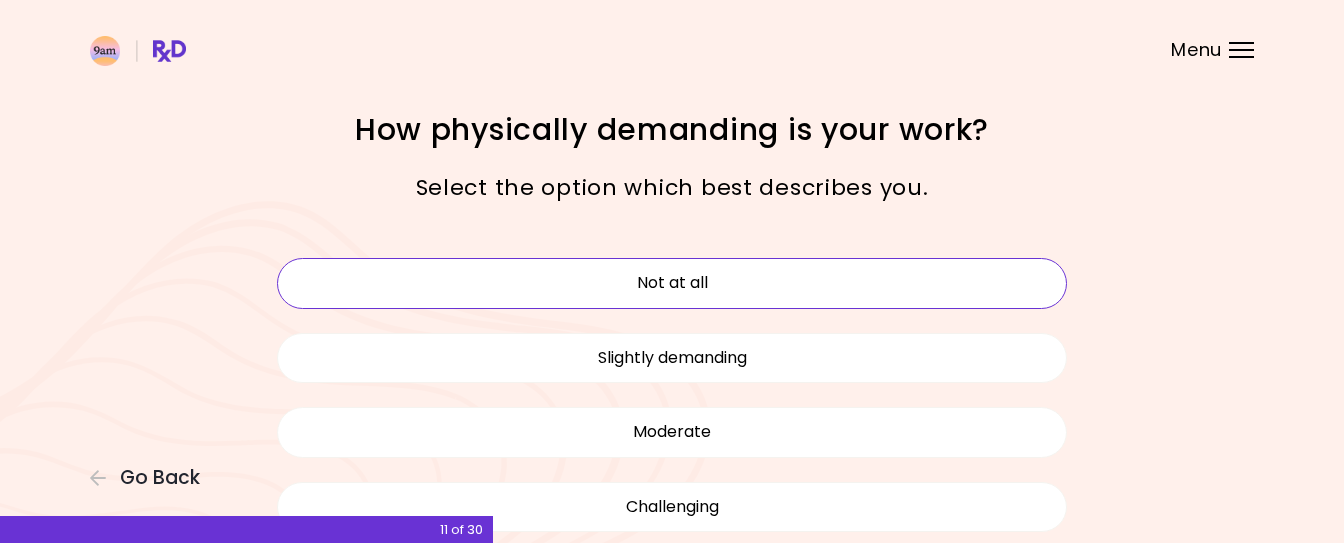 click on "Not at all" at bounding box center (672, 283) 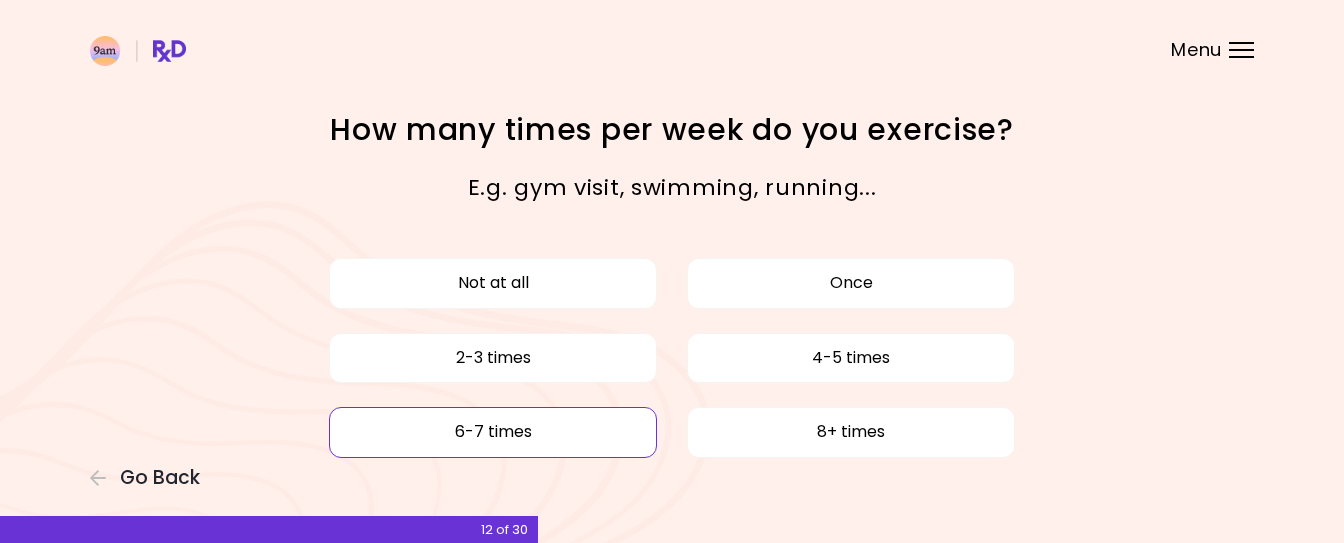 click on "6-7 times" at bounding box center [493, 432] 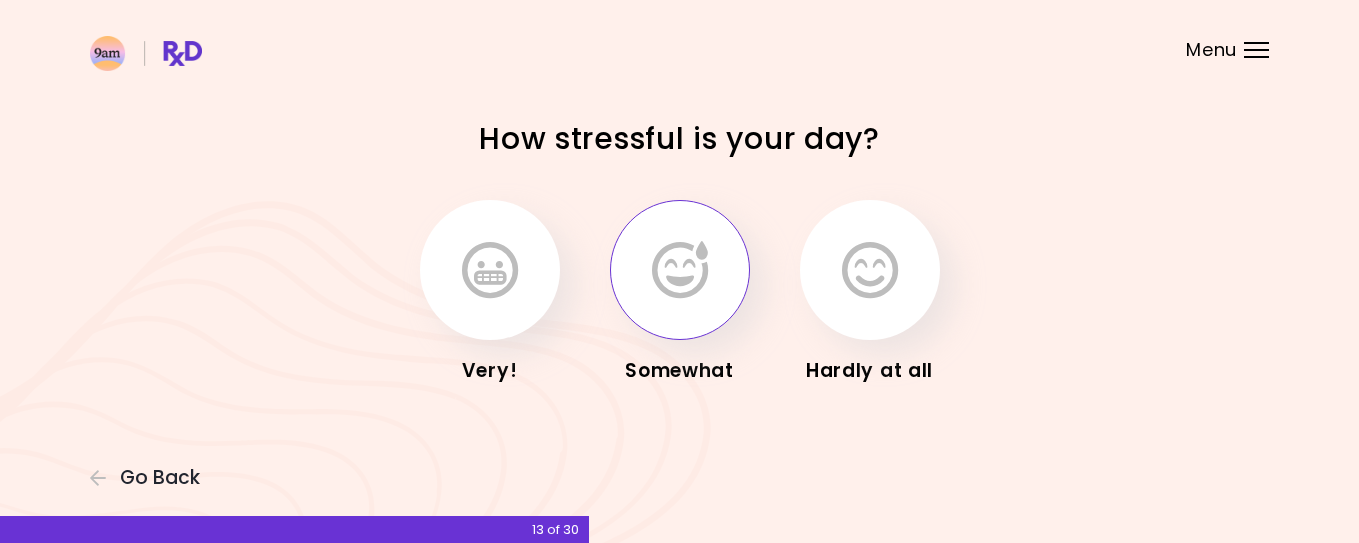 click at bounding box center (680, 270) 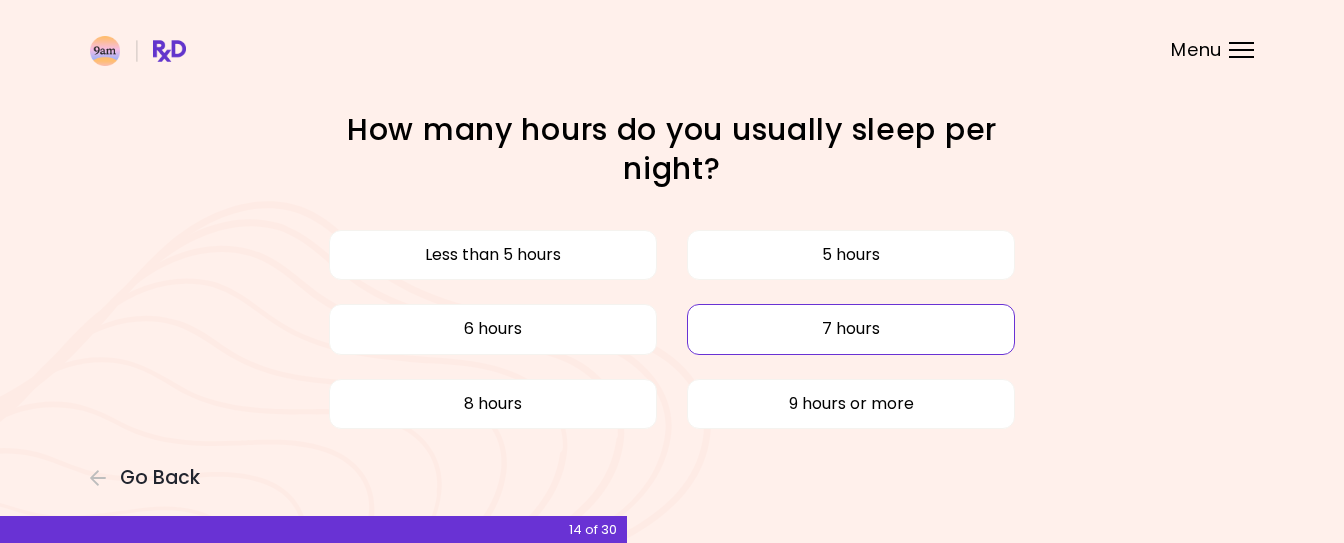 click on "7 hours" at bounding box center (851, 329) 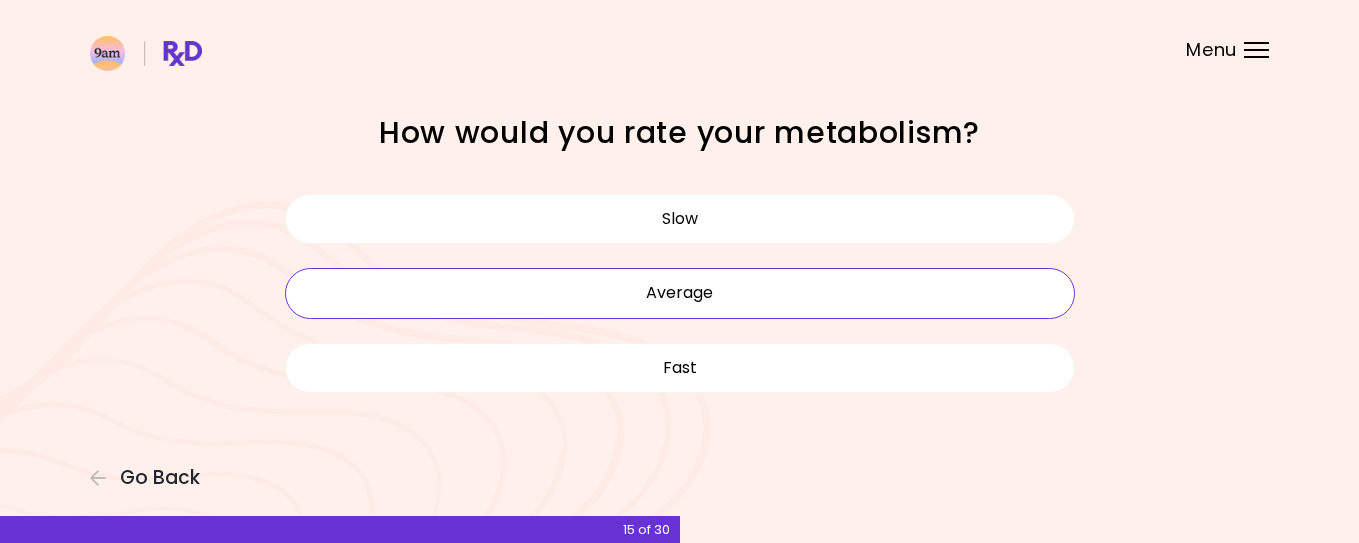 click on "Average" at bounding box center [680, 293] 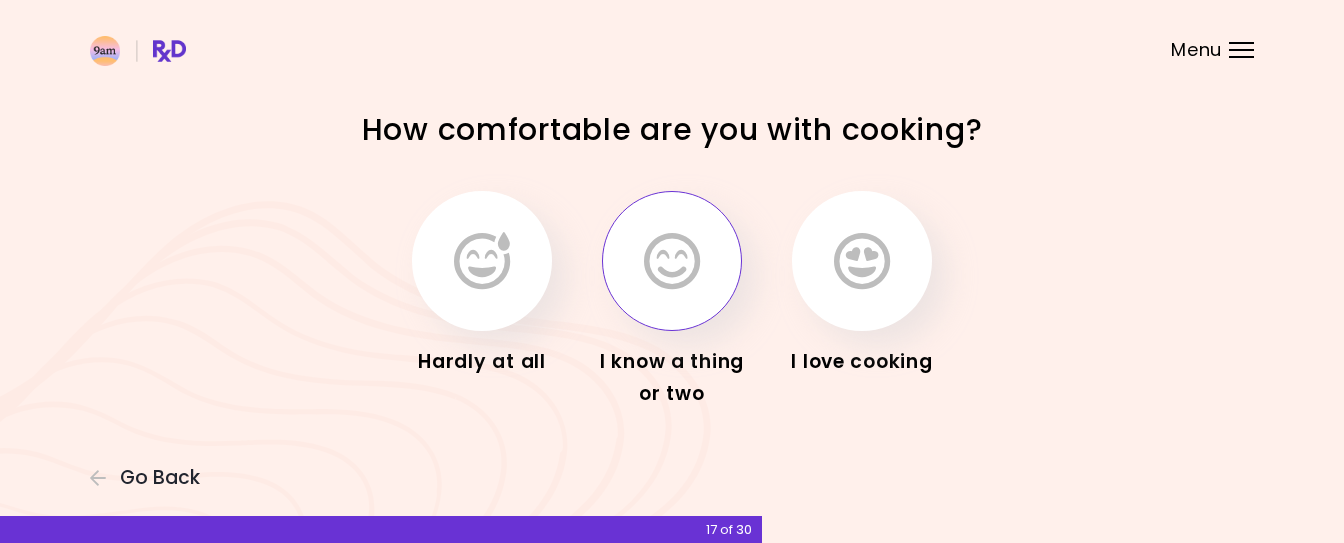click at bounding box center [672, 261] 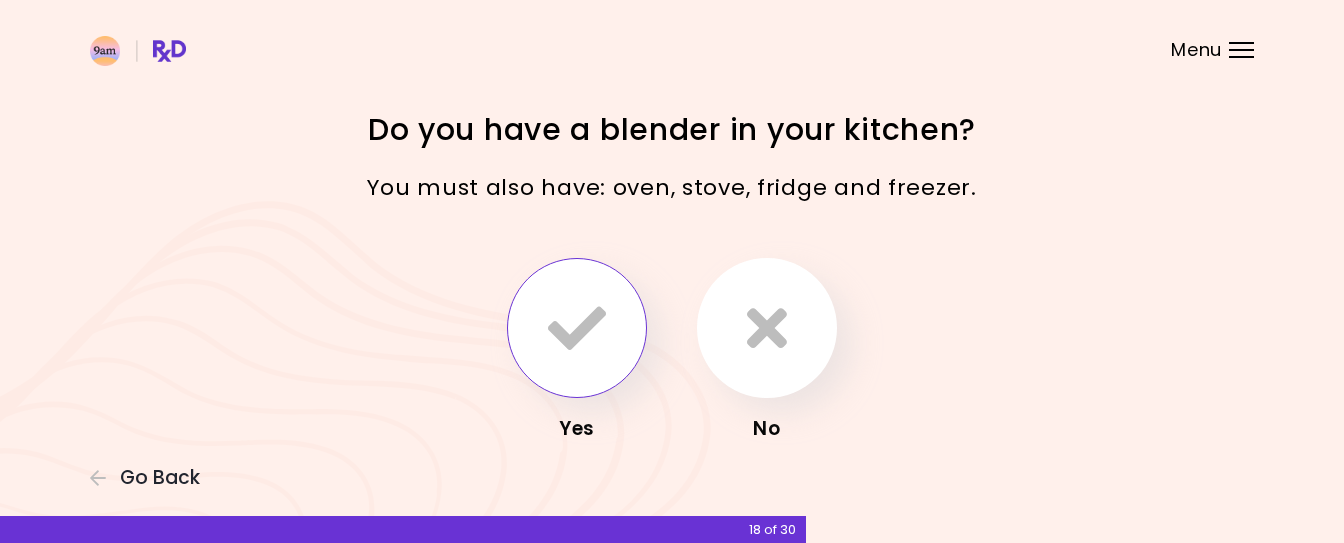 click at bounding box center (577, 328) 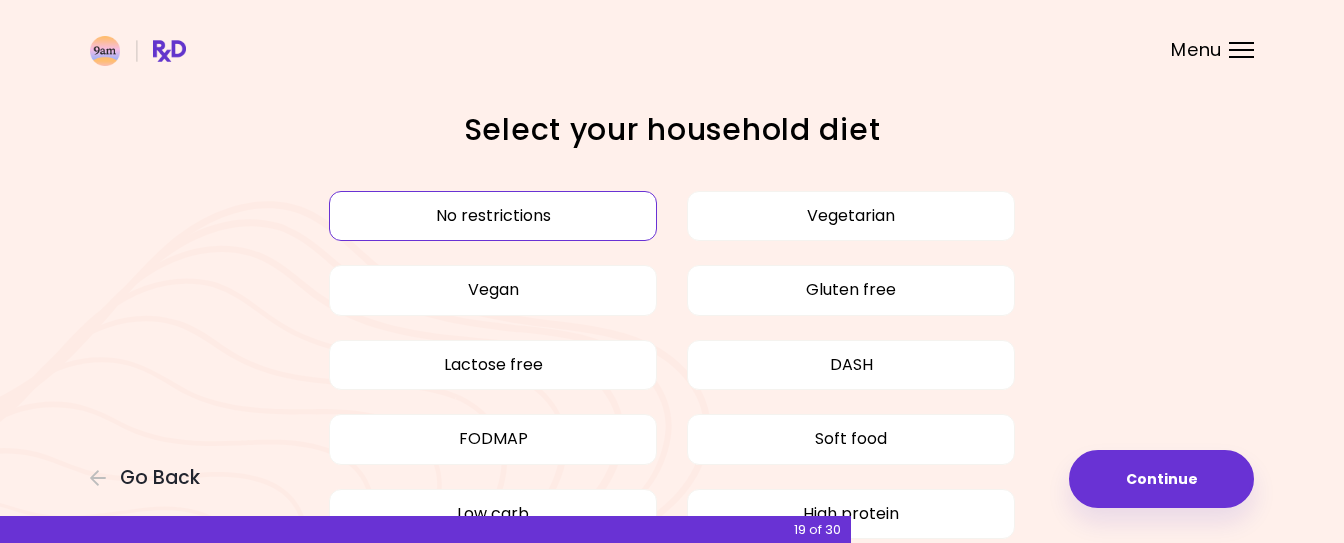 click on "No restrictions" at bounding box center (493, 216) 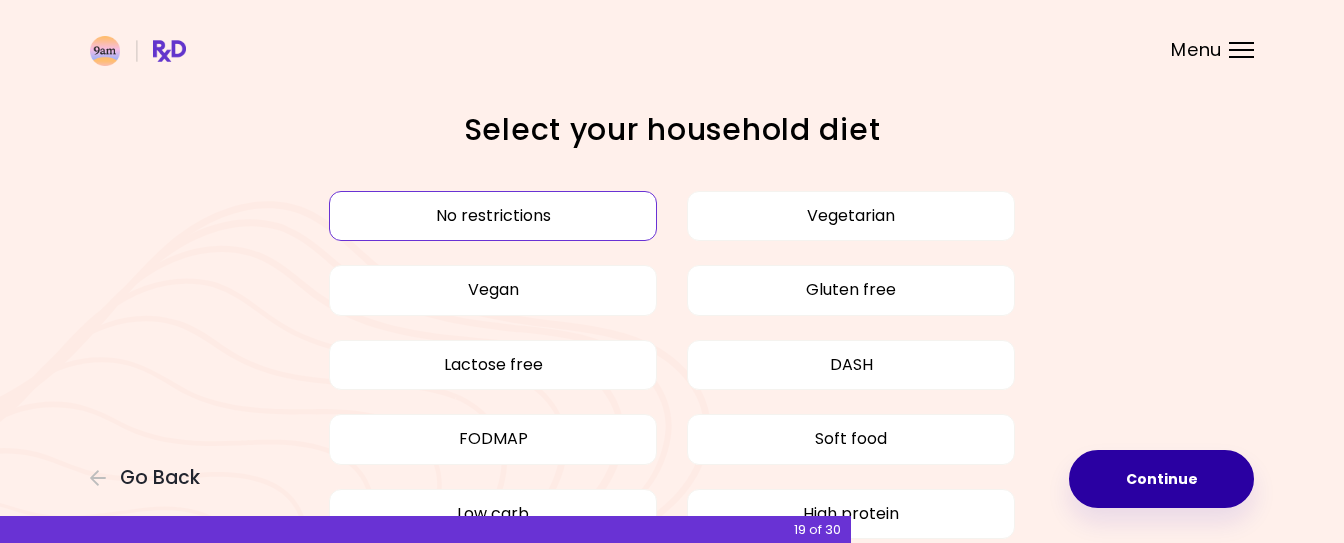 click on "Continue" at bounding box center (1161, 479) 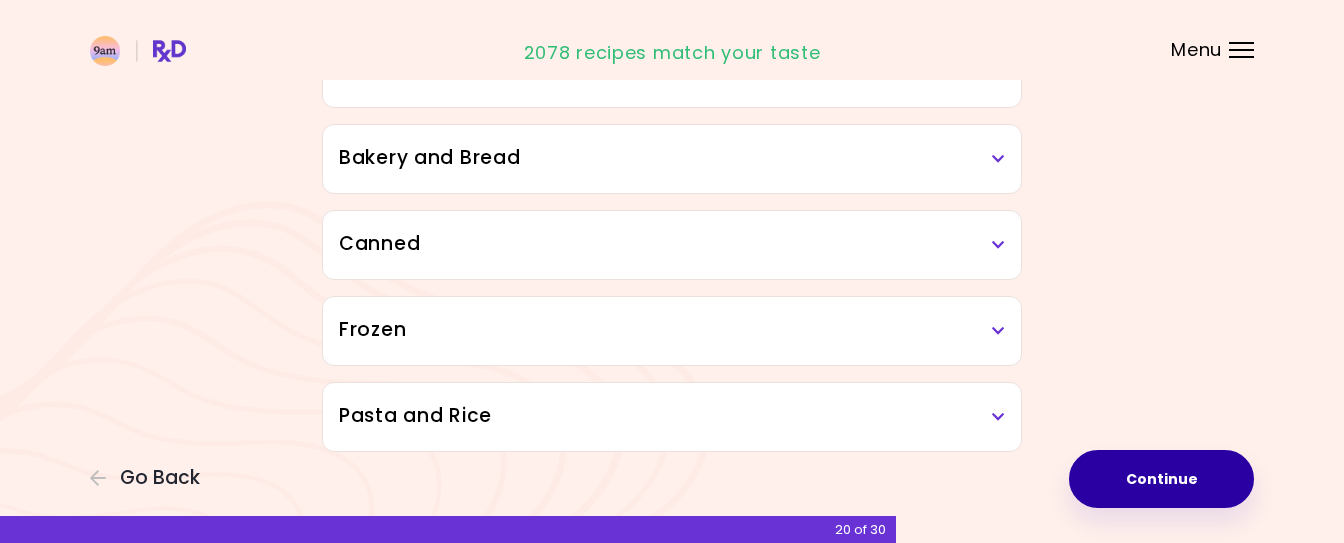 scroll, scrollTop: 1165, scrollLeft: 0, axis: vertical 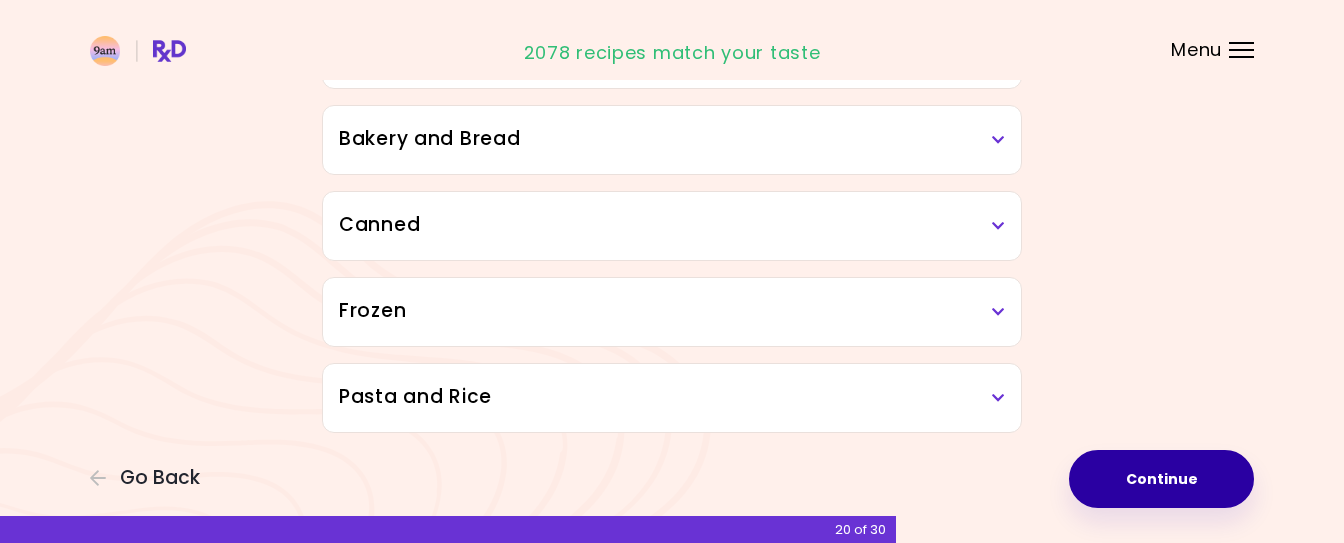 click on "Continue" at bounding box center (1161, 479) 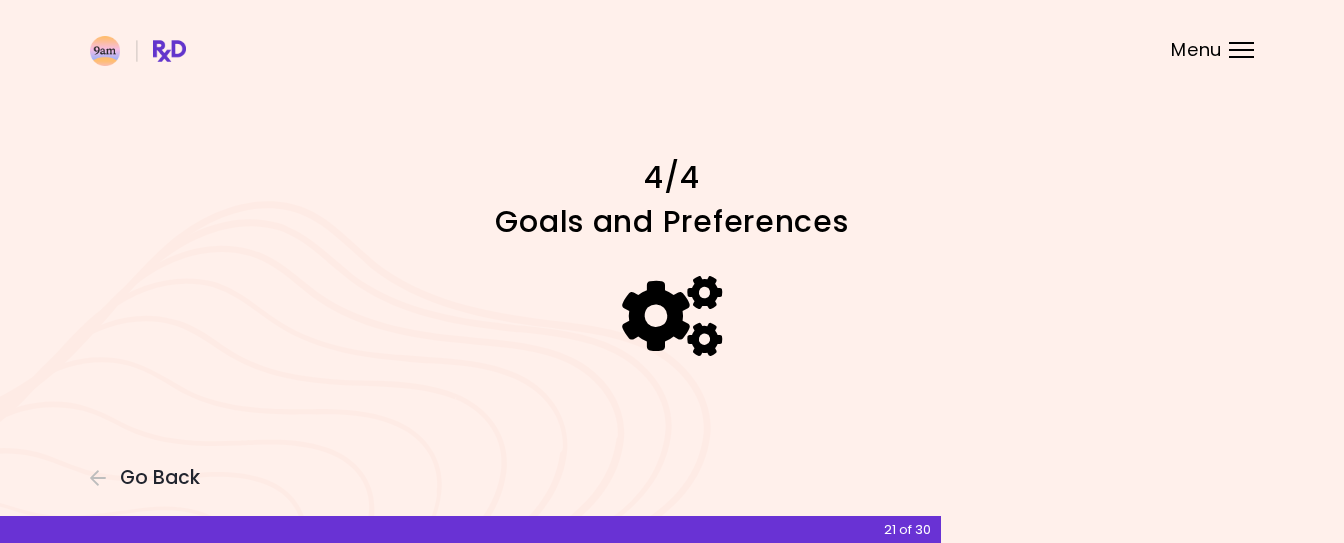 scroll, scrollTop: 0, scrollLeft: 0, axis: both 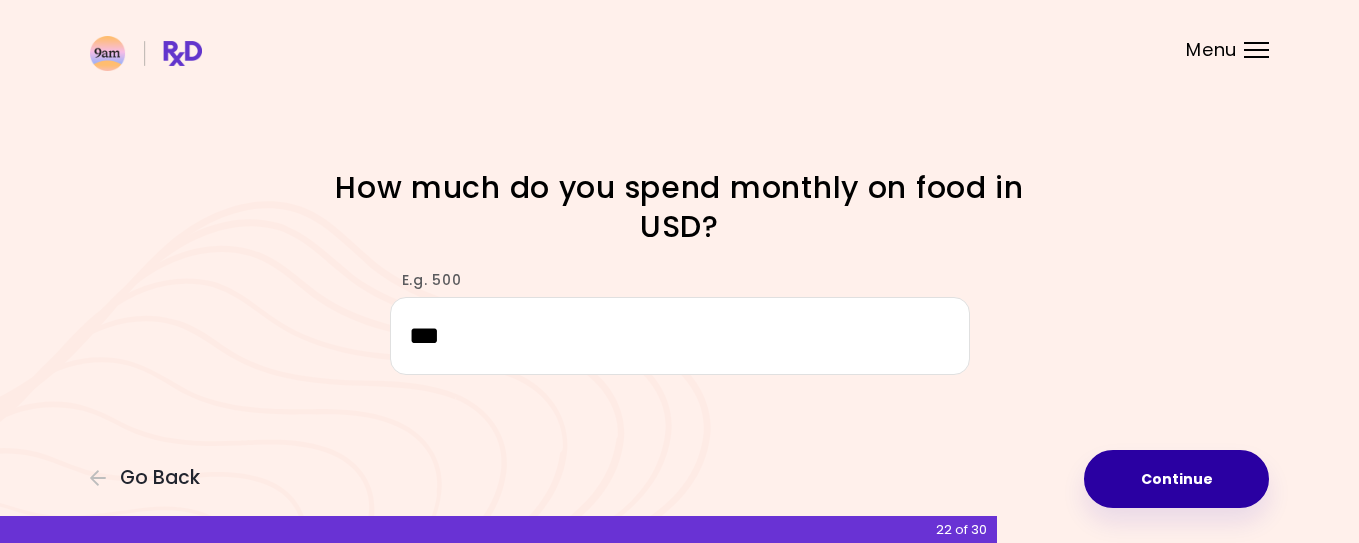 type on "***" 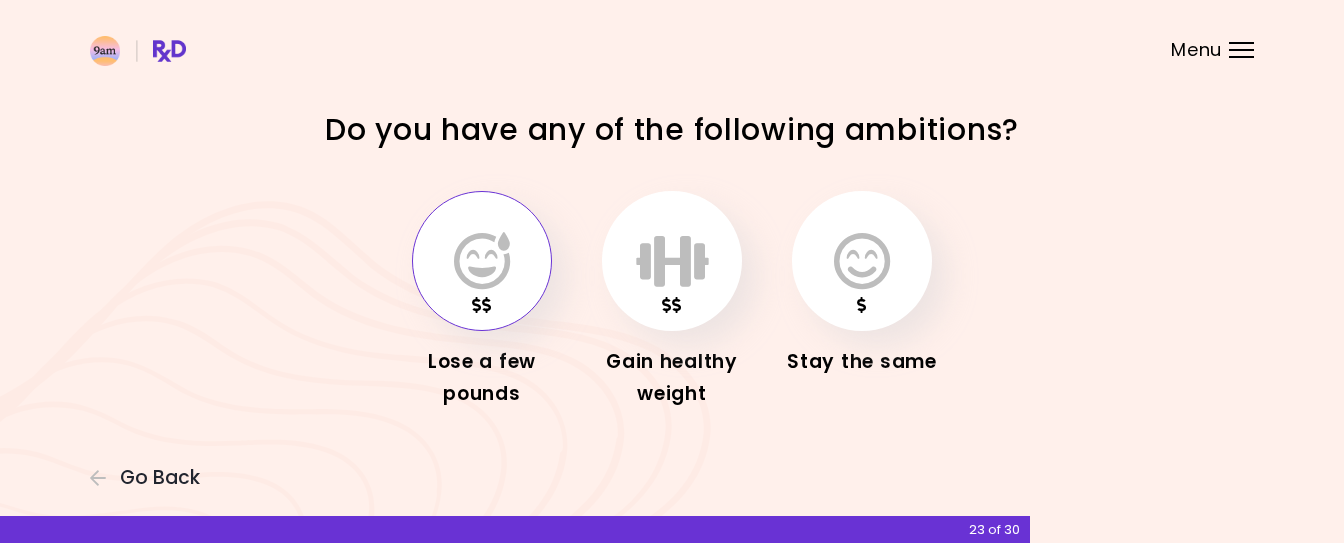 click at bounding box center (482, 261) 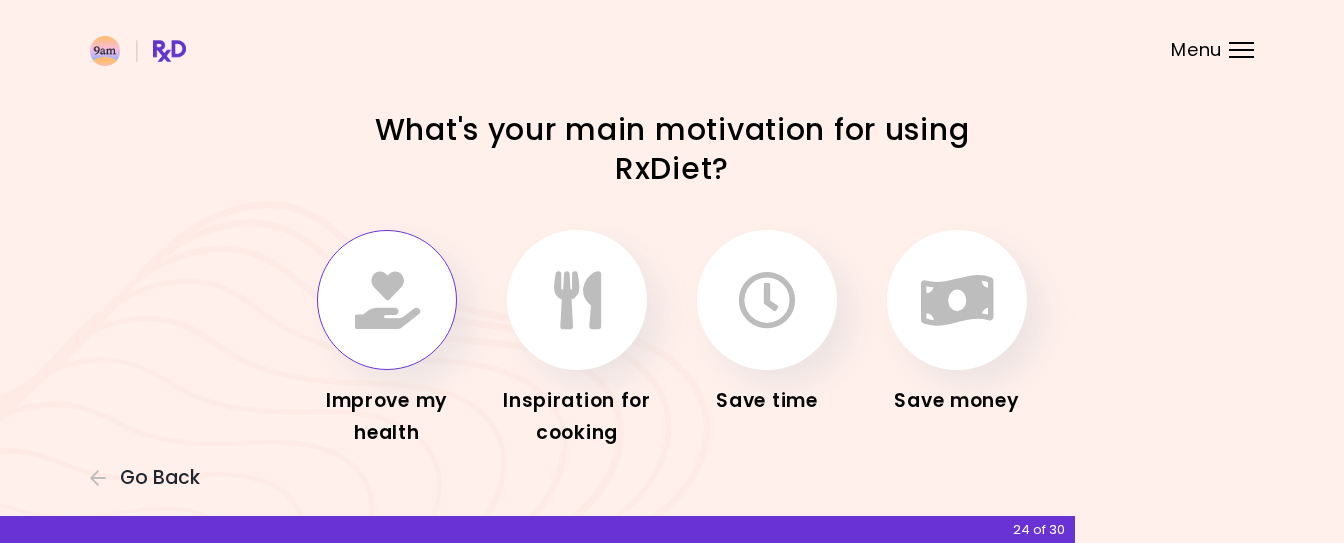 click at bounding box center [387, 300] 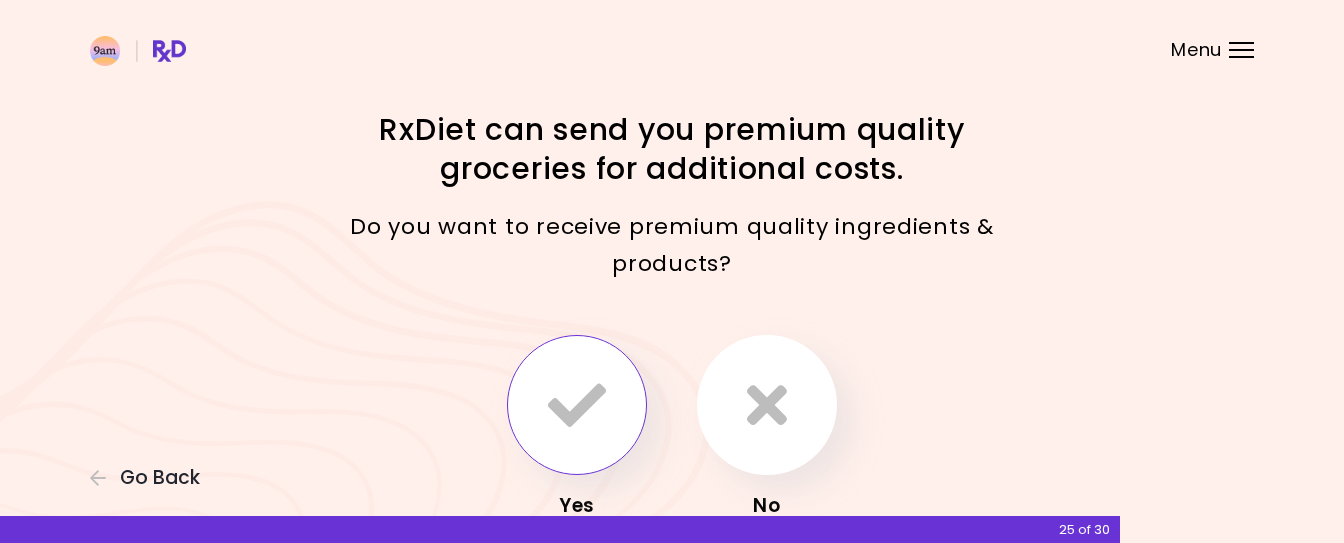 scroll, scrollTop: 14, scrollLeft: 0, axis: vertical 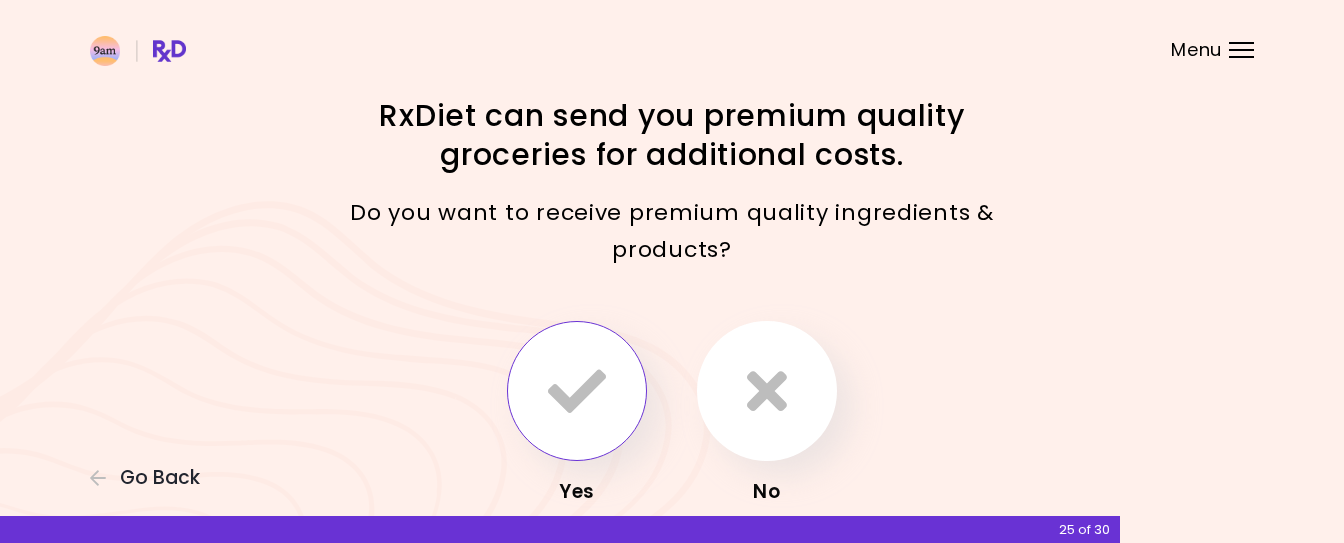 click at bounding box center (577, 391) 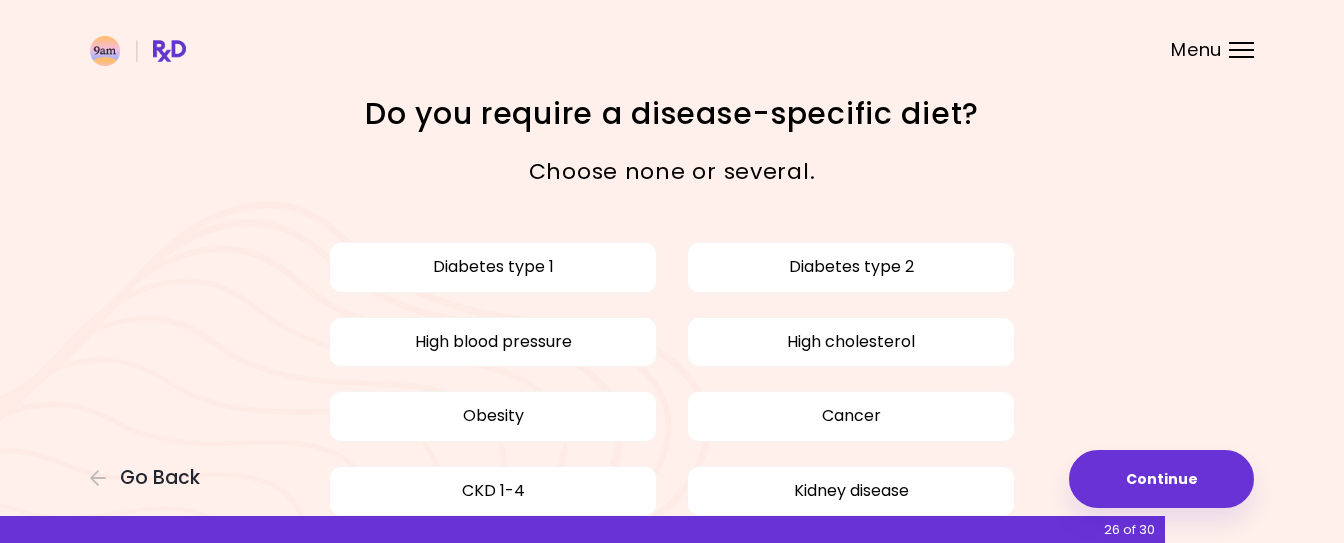 scroll, scrollTop: 39, scrollLeft: 0, axis: vertical 